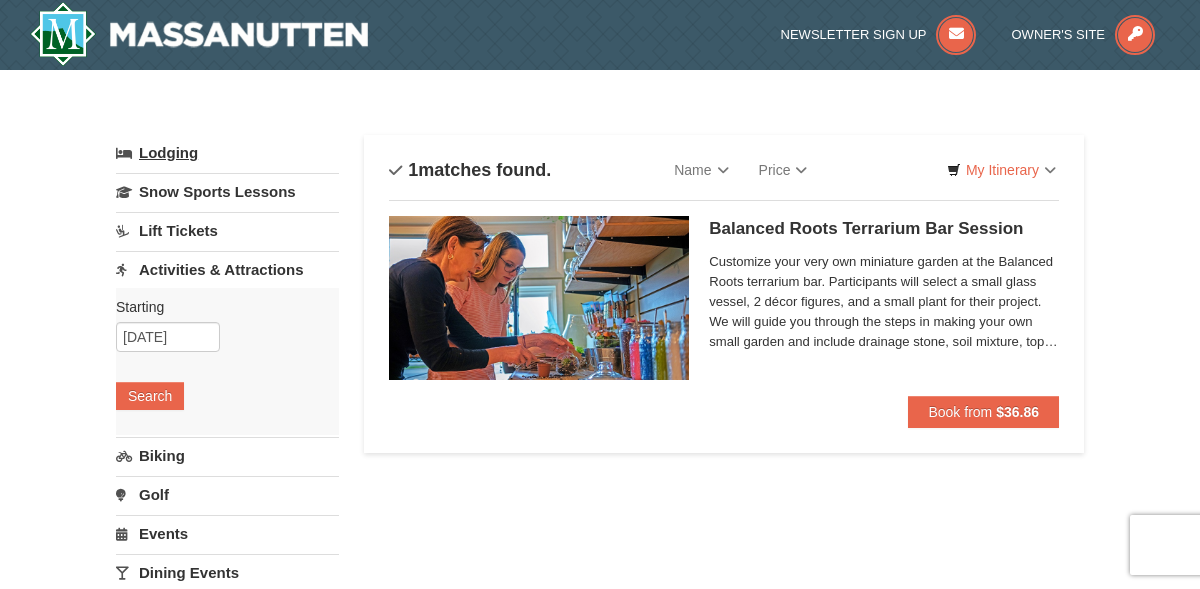 scroll, scrollTop: 0, scrollLeft: 0, axis: both 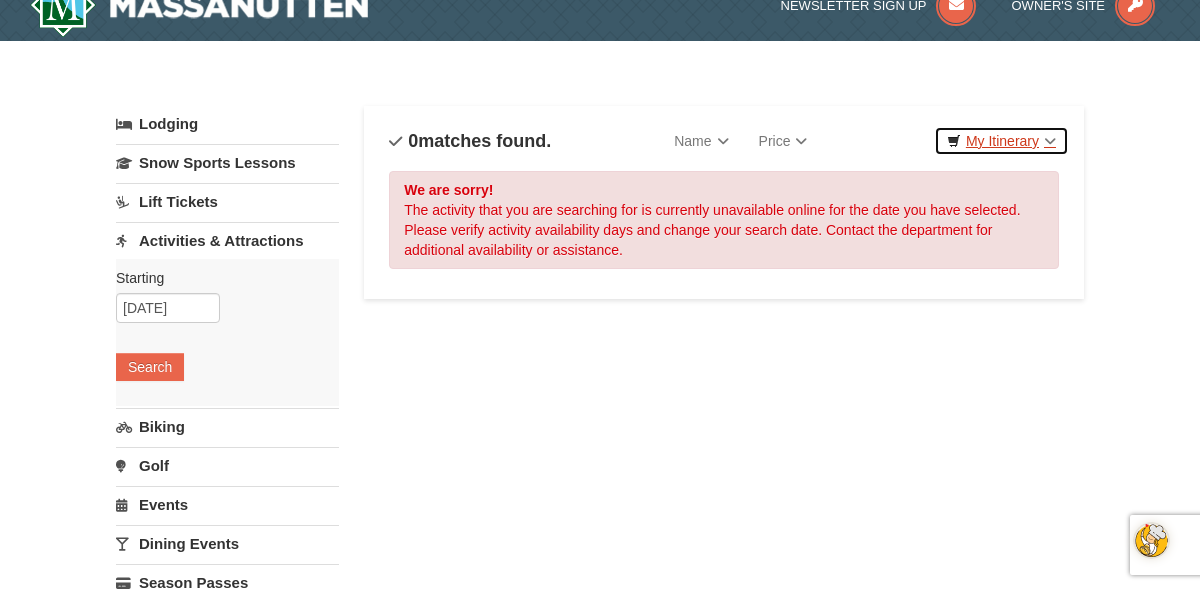 click on "My Itinerary" at bounding box center (0, 0) 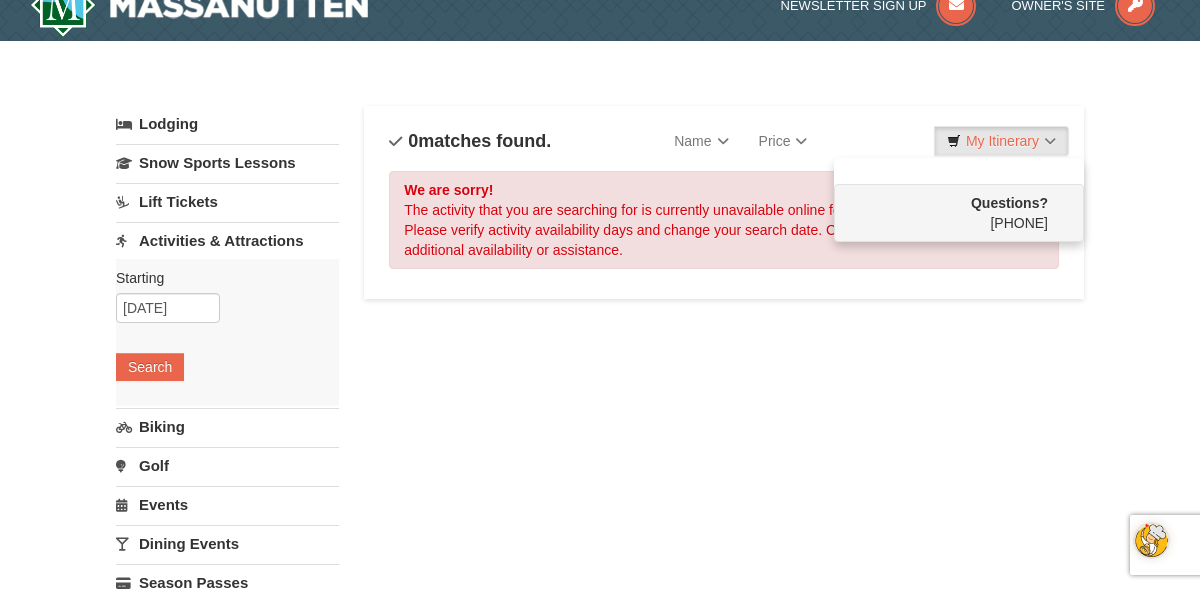 click on "Lodging
Arrival Please format dates MM/DD/YYYY
07/02/2025
Departure Please format dates MM/DD/YYYY
07/02/2025
Adults
2
Children
0
Search
Snow Sports Lessons
Starting" at bounding box center [600, 692] 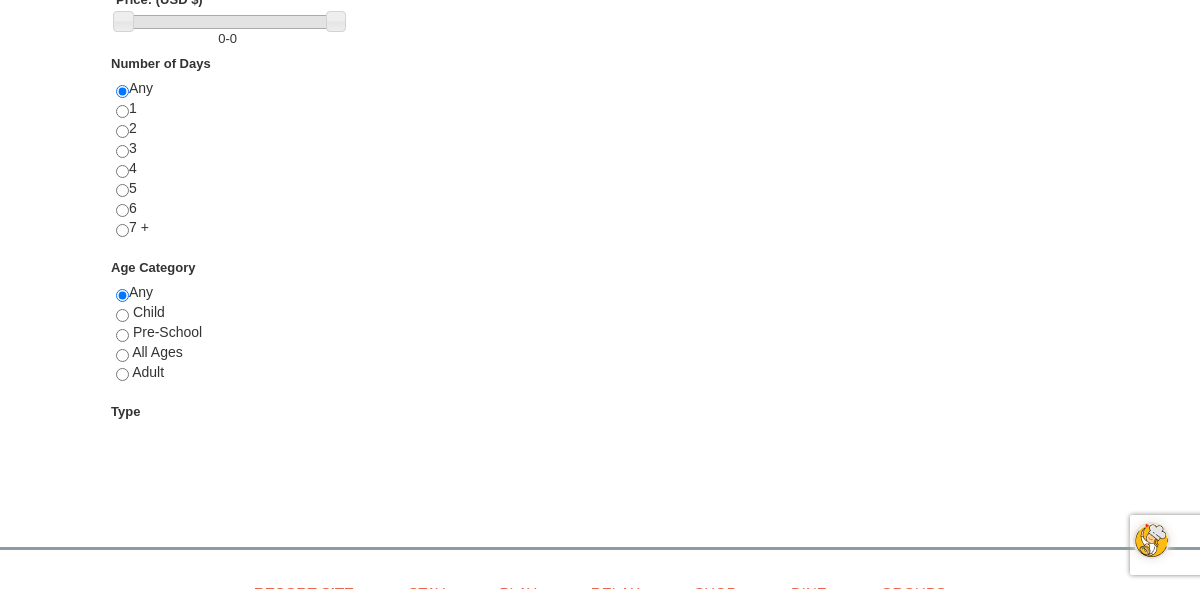 scroll, scrollTop: 783, scrollLeft: 0, axis: vertical 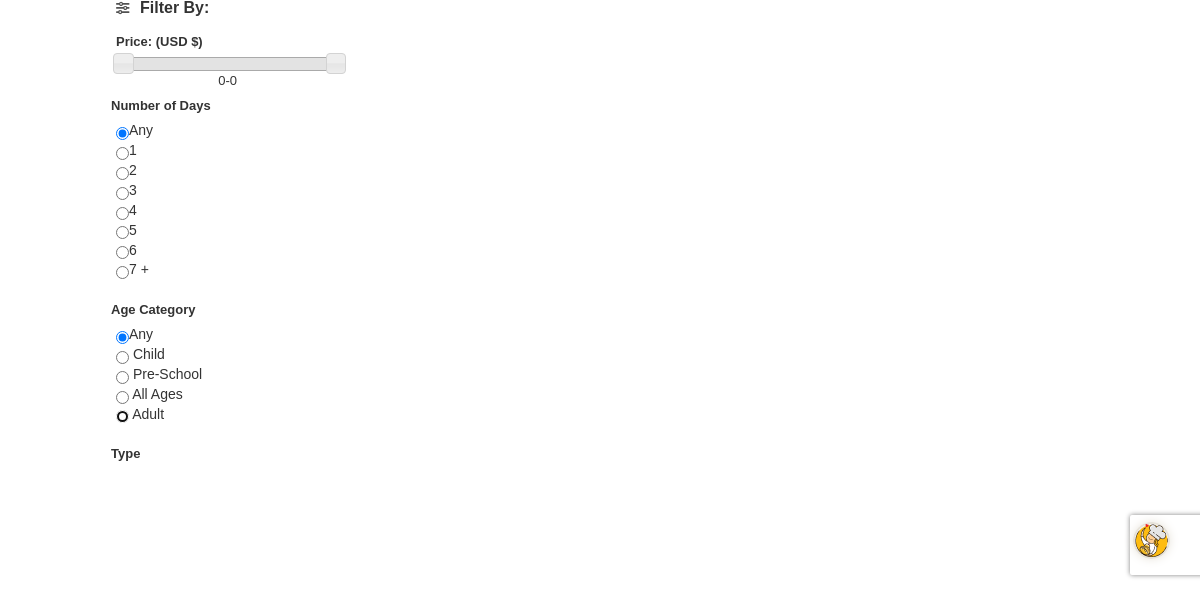 click at bounding box center (122, 416) 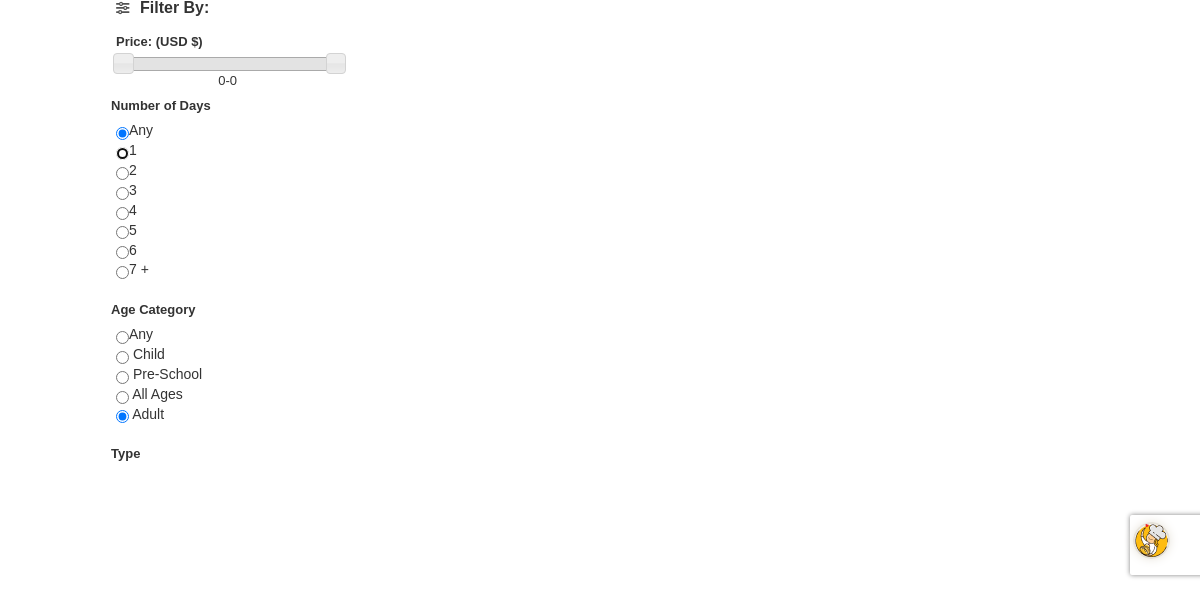 click at bounding box center [122, 153] 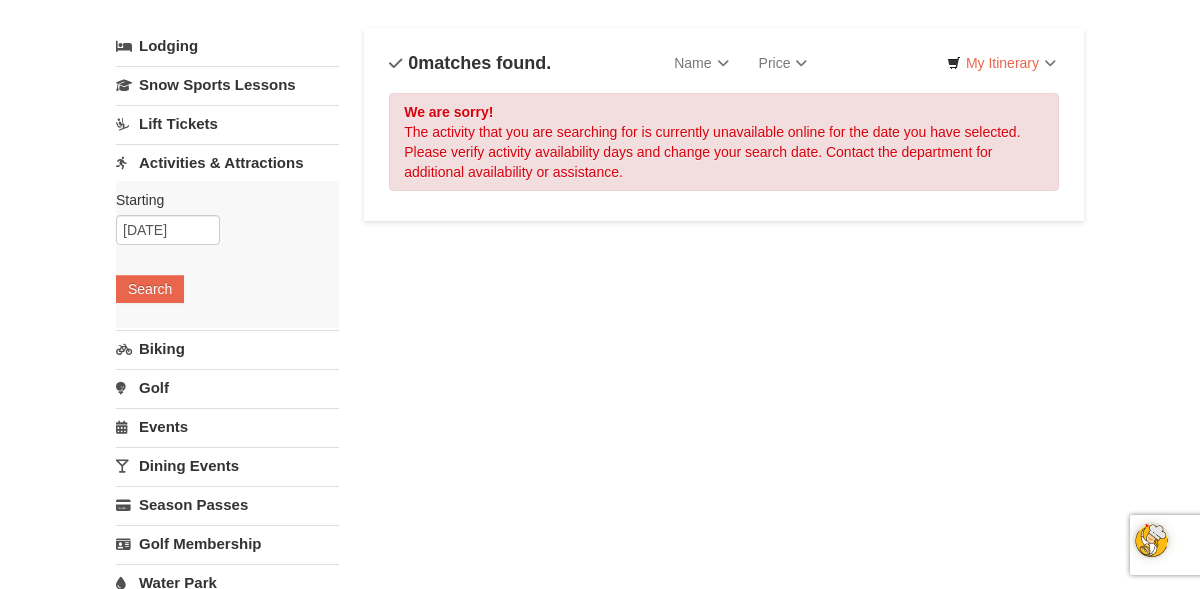 scroll, scrollTop: 0, scrollLeft: 0, axis: both 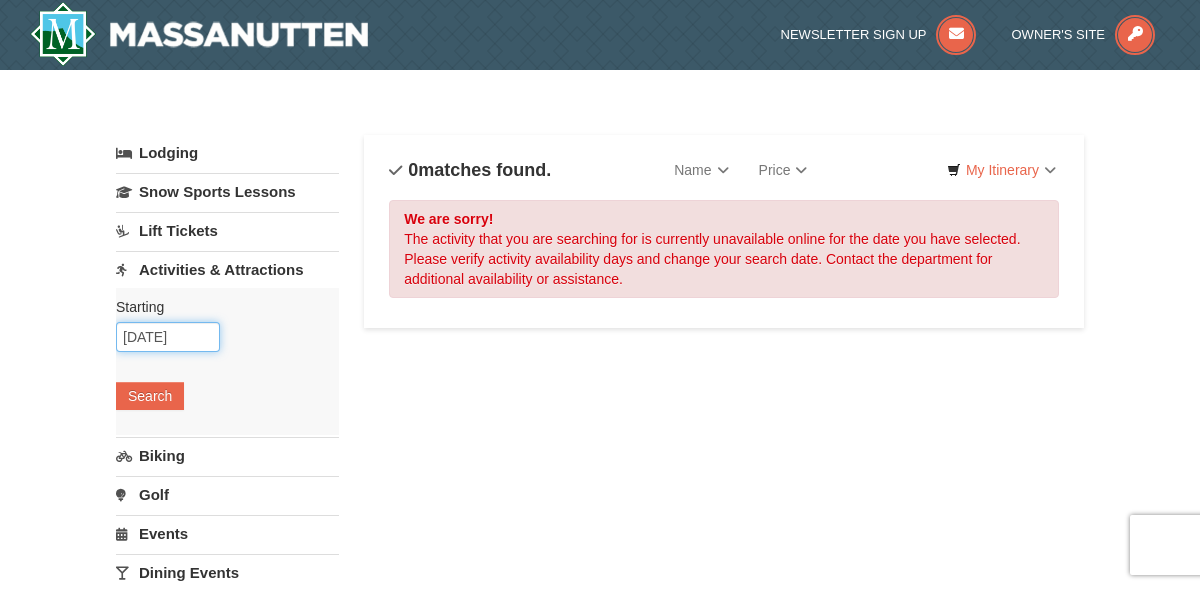 click on "[DATE]" at bounding box center (168, 337) 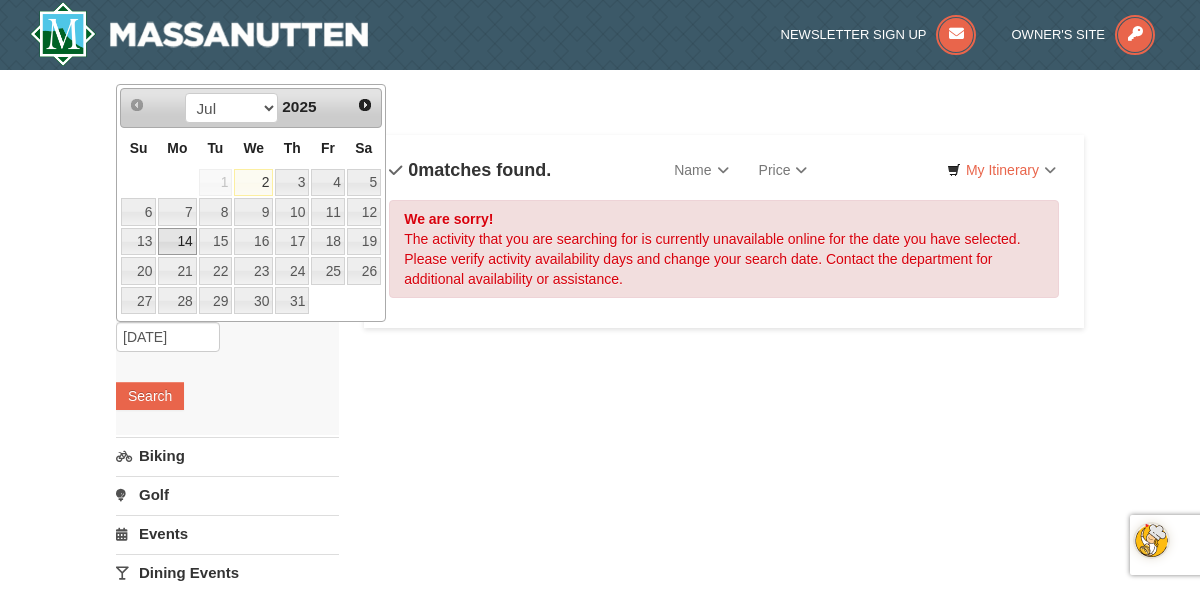 click on "[AGE]" at bounding box center [177, 242] 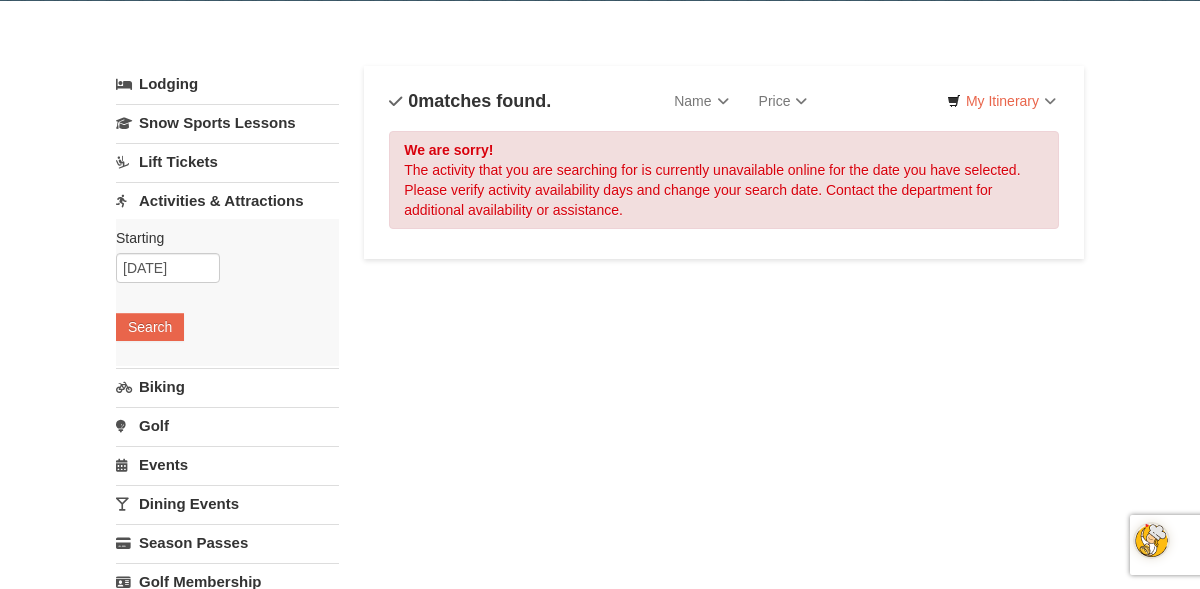 scroll, scrollTop: 0, scrollLeft: 0, axis: both 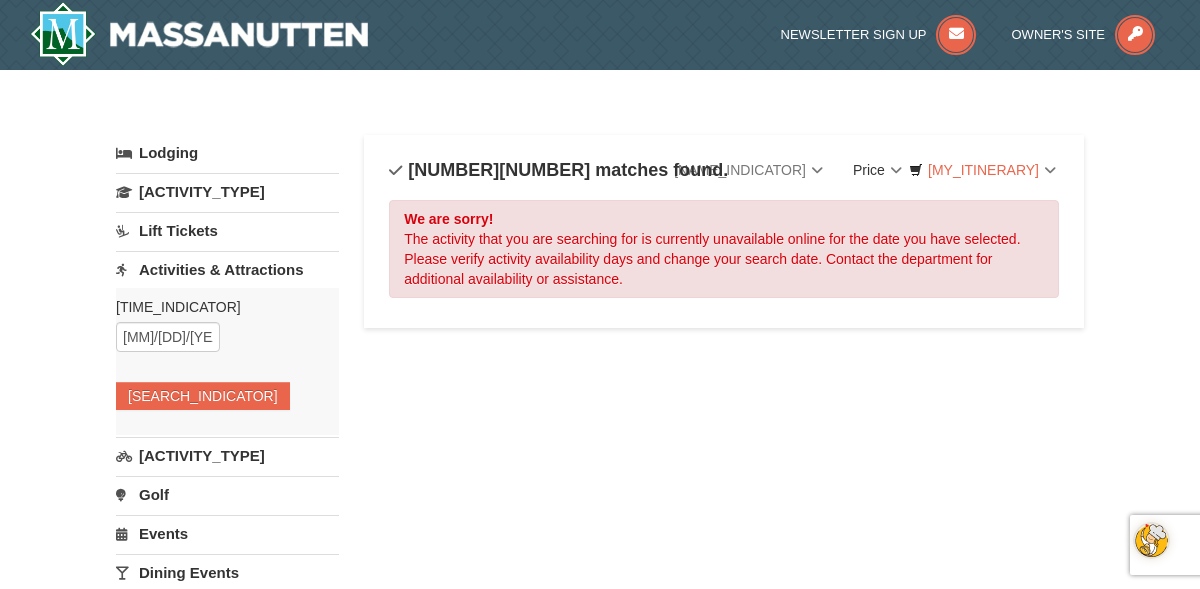 click on "[PRICE]" at bounding box center (748, 170) 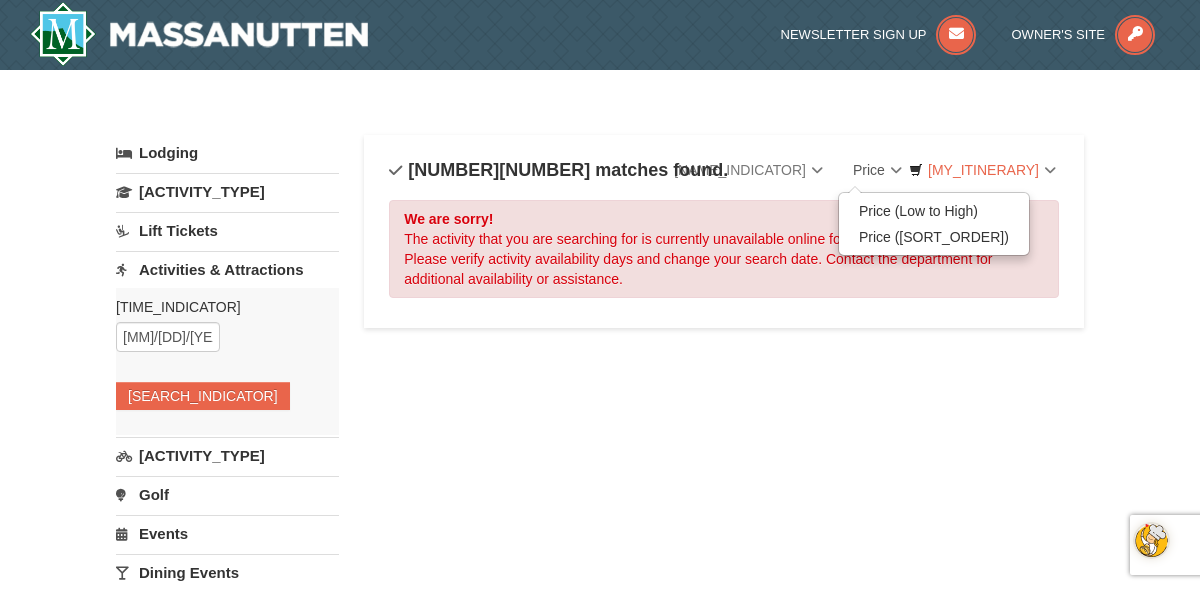 click on "Activities & Attractions" at bounding box center [227, 269] 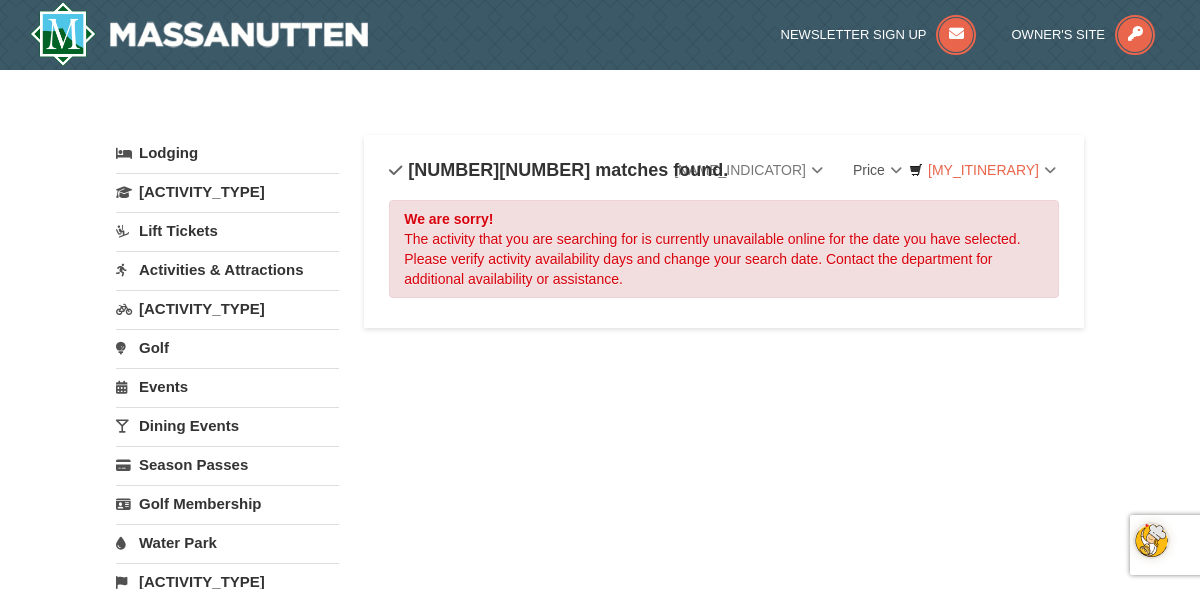 click on "Activities & Attractions" at bounding box center [227, 269] 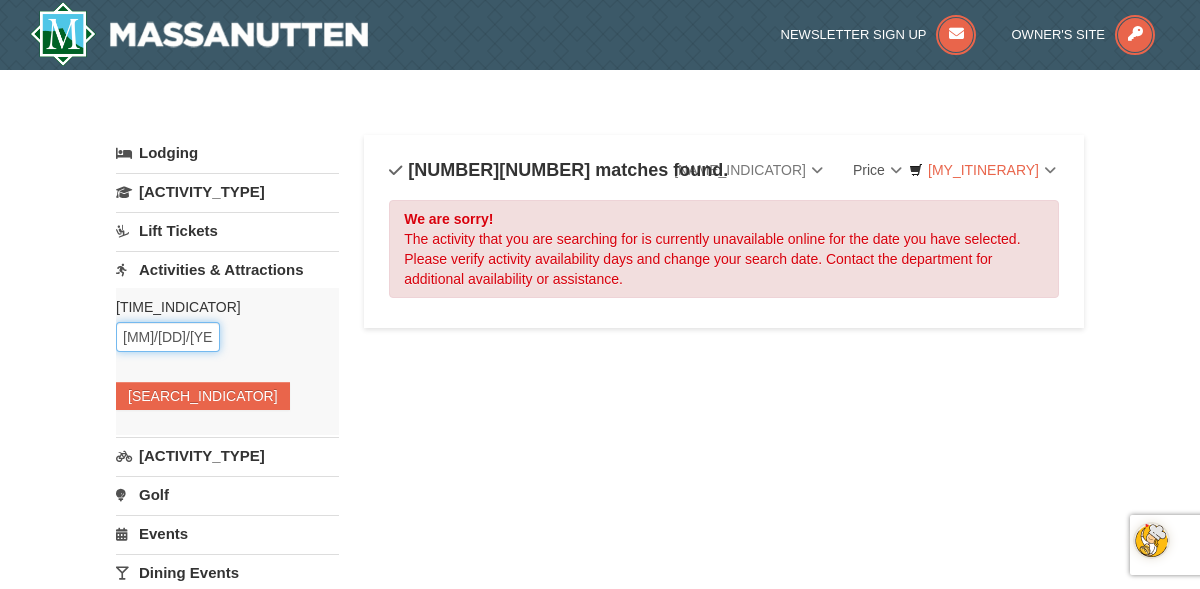 click on "07/02/2025" at bounding box center [168, 337] 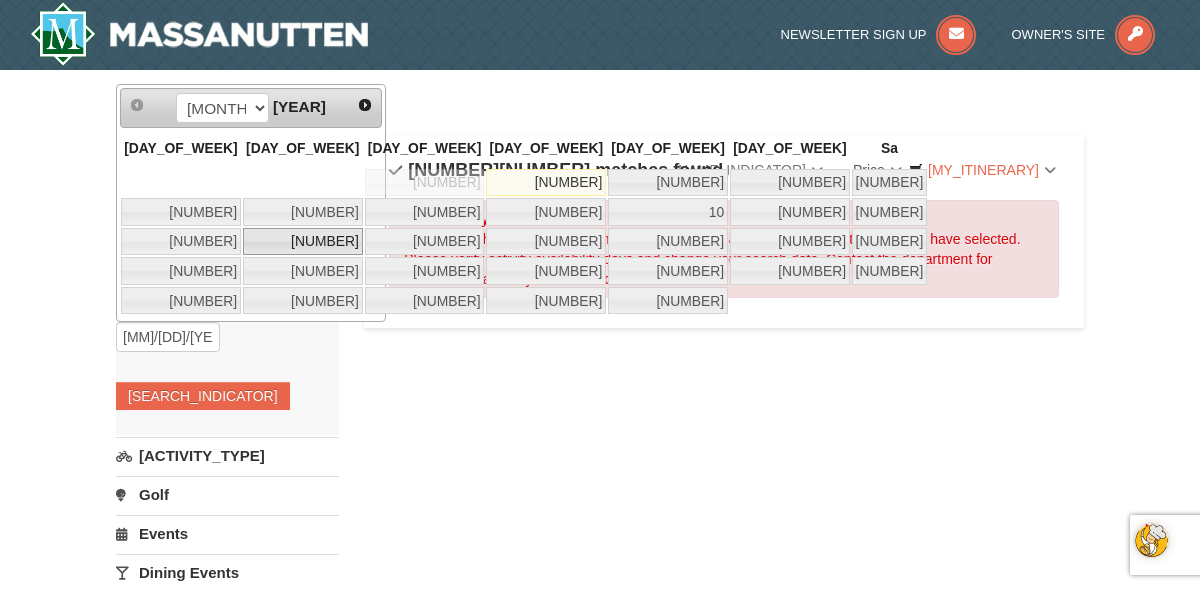 click on "14" at bounding box center (303, 242) 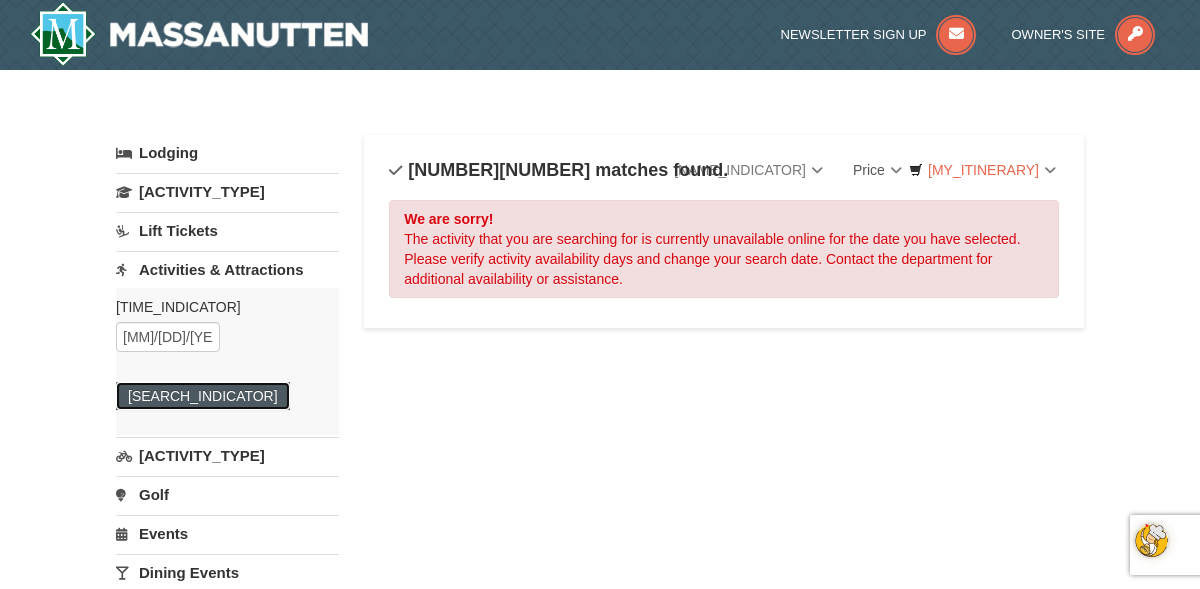 click on "Search" at bounding box center [203, 396] 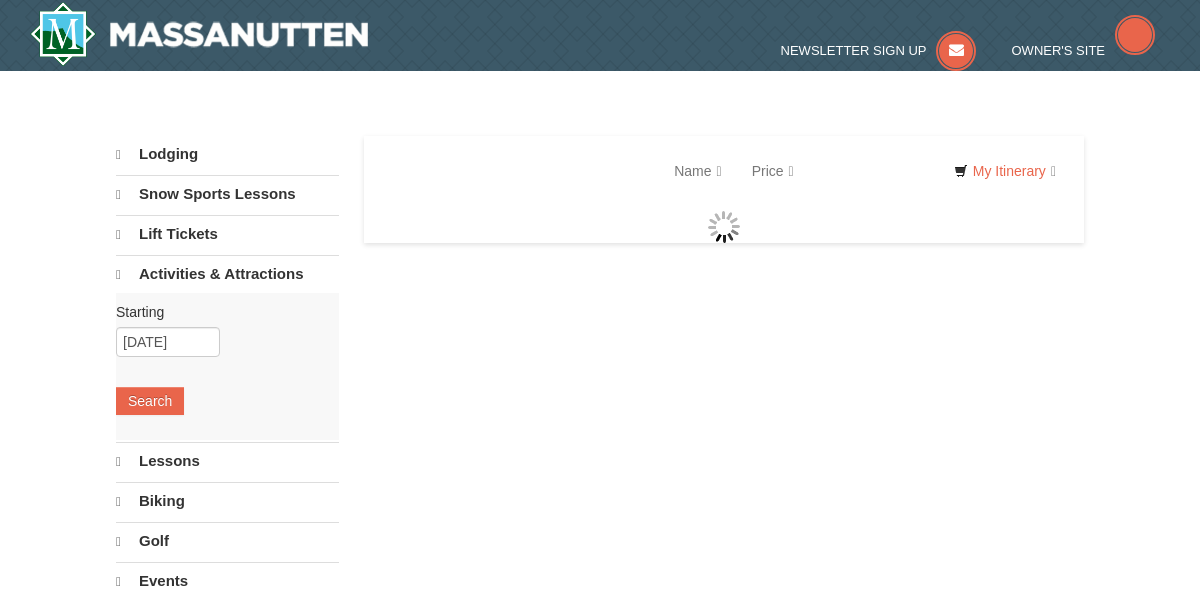 scroll, scrollTop: 0, scrollLeft: 0, axis: both 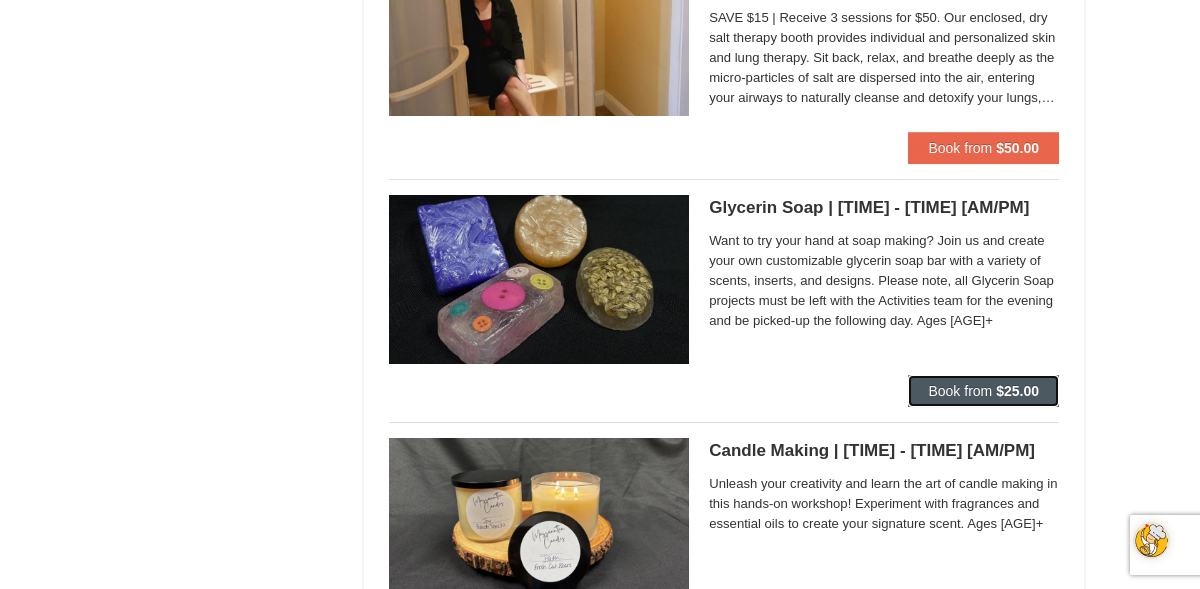 click on "Book from" at bounding box center [960, 391] 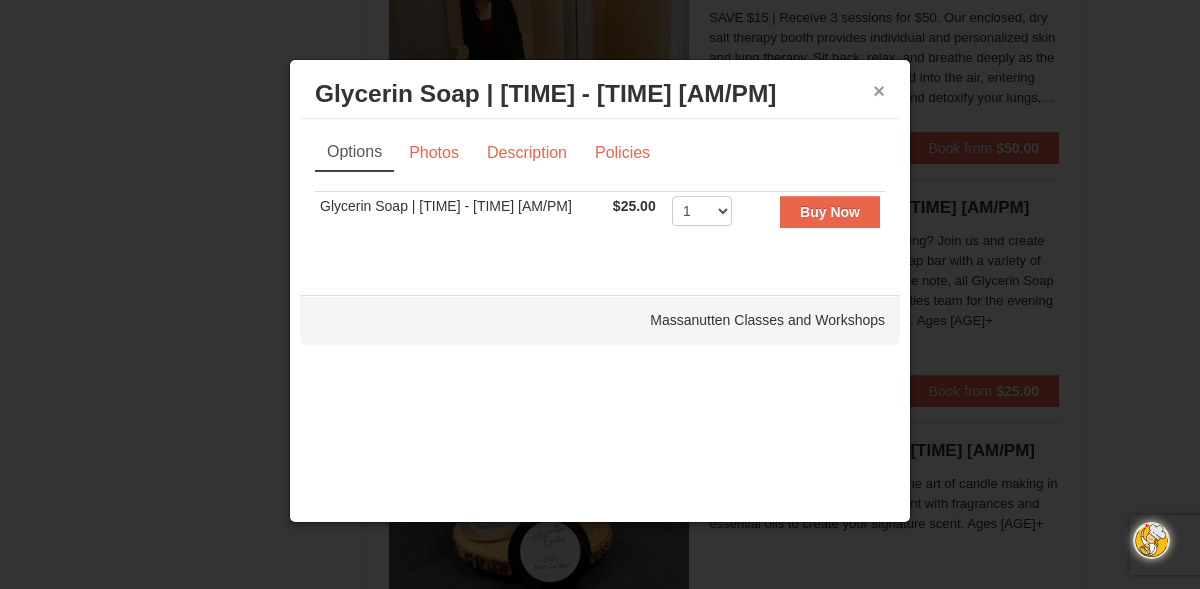 click on "×" at bounding box center (879, 91) 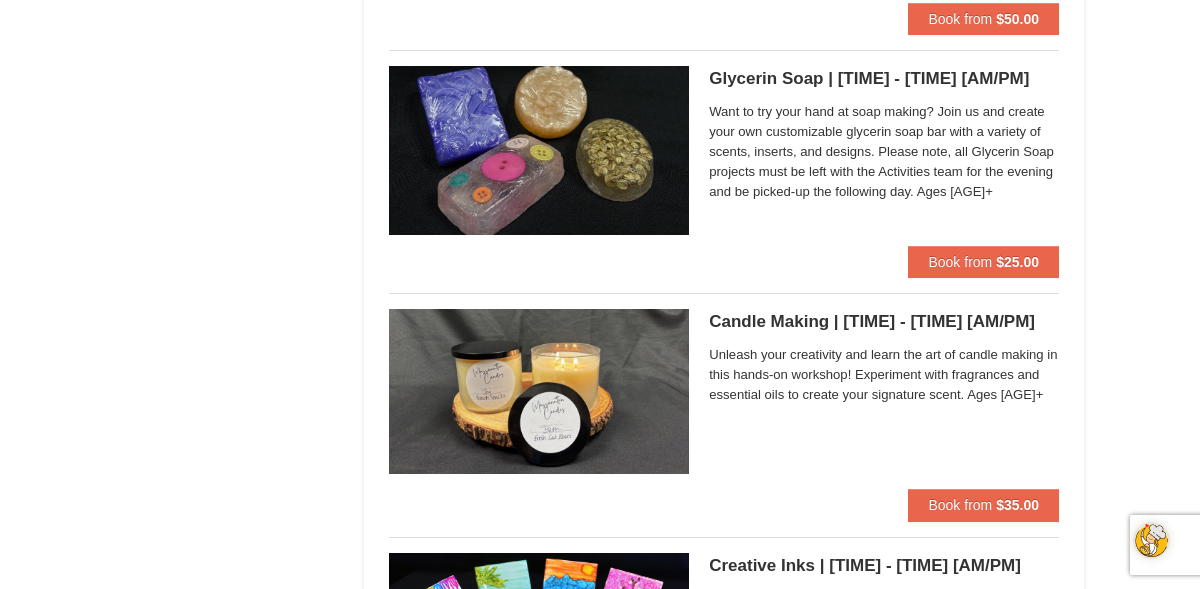 scroll, scrollTop: 6016, scrollLeft: 0, axis: vertical 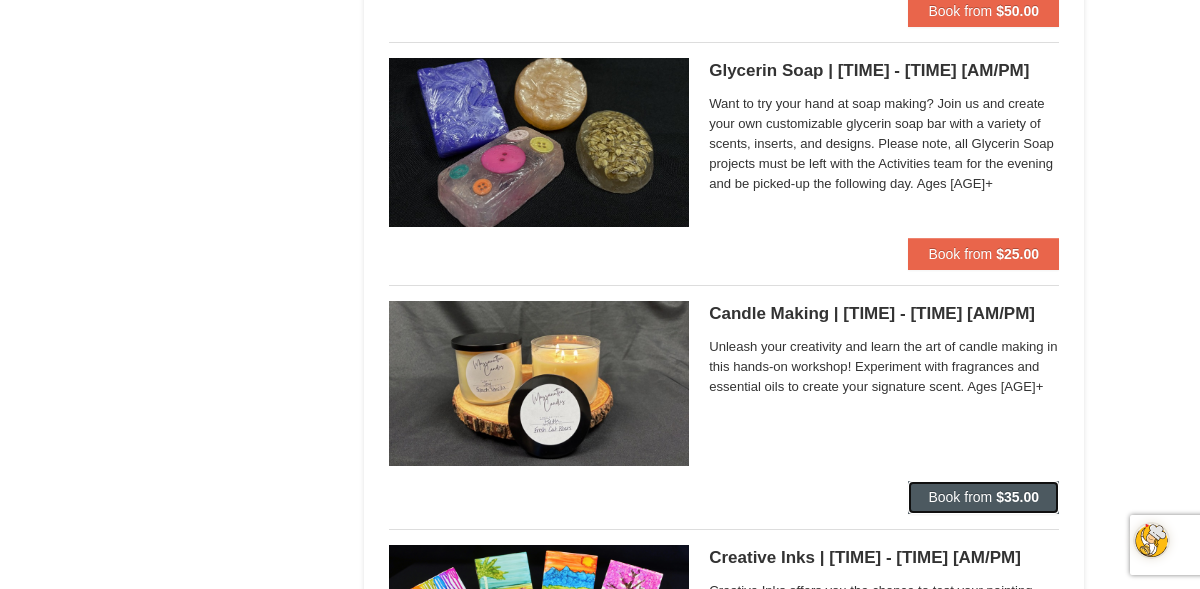 click on "Book from" at bounding box center [960, 497] 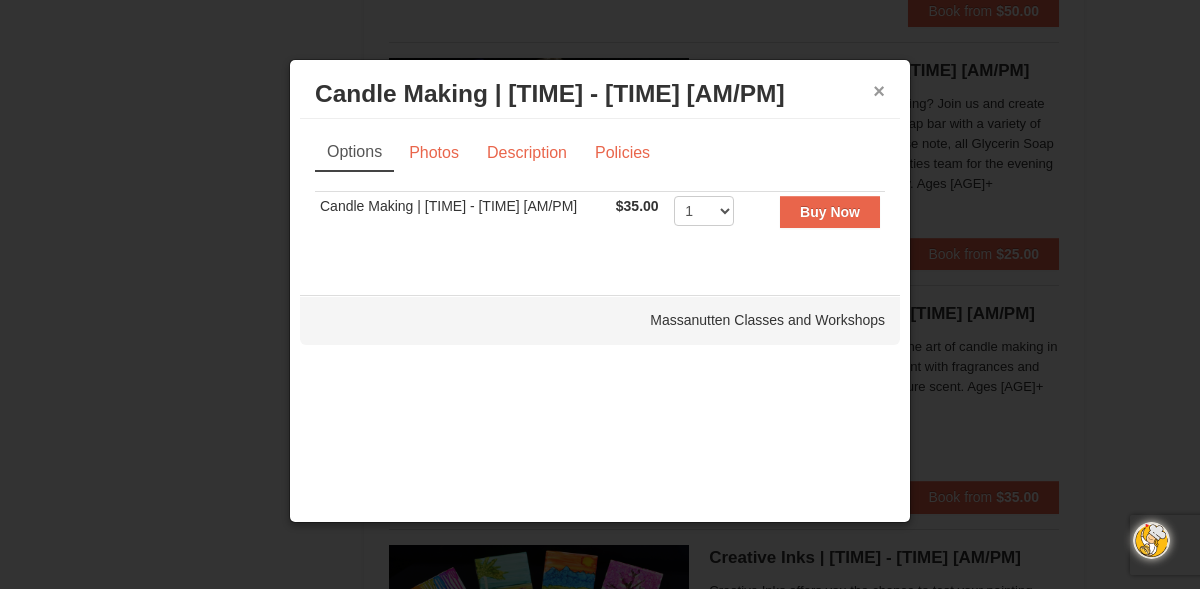 click on "×" at bounding box center (879, 91) 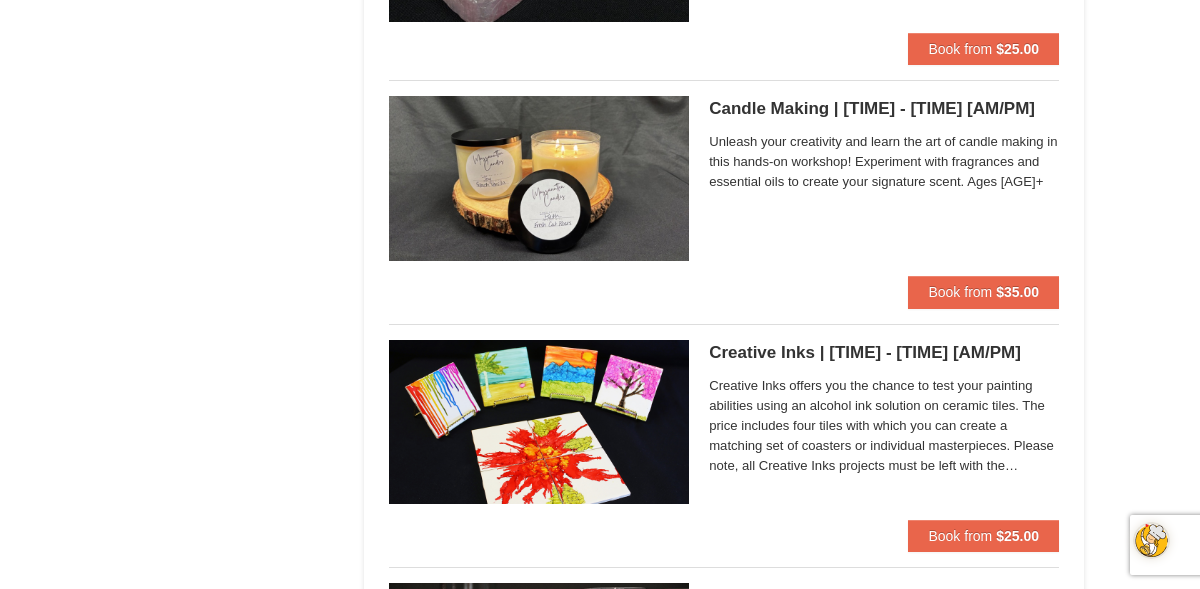 scroll, scrollTop: 6229, scrollLeft: 0, axis: vertical 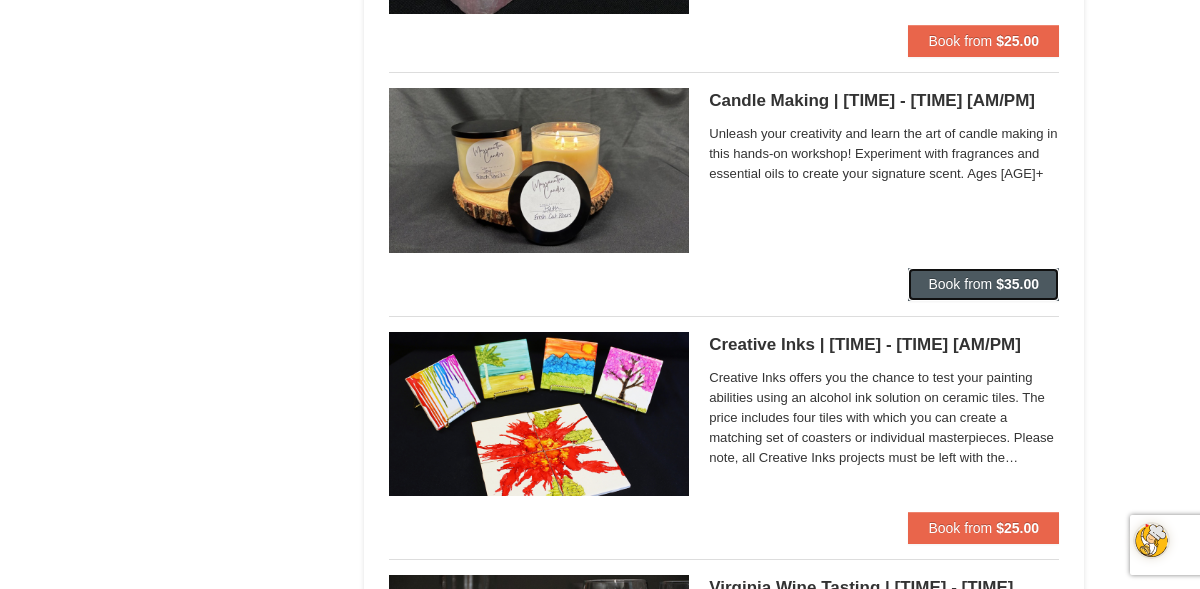 click on "Book from" at bounding box center [960, 284] 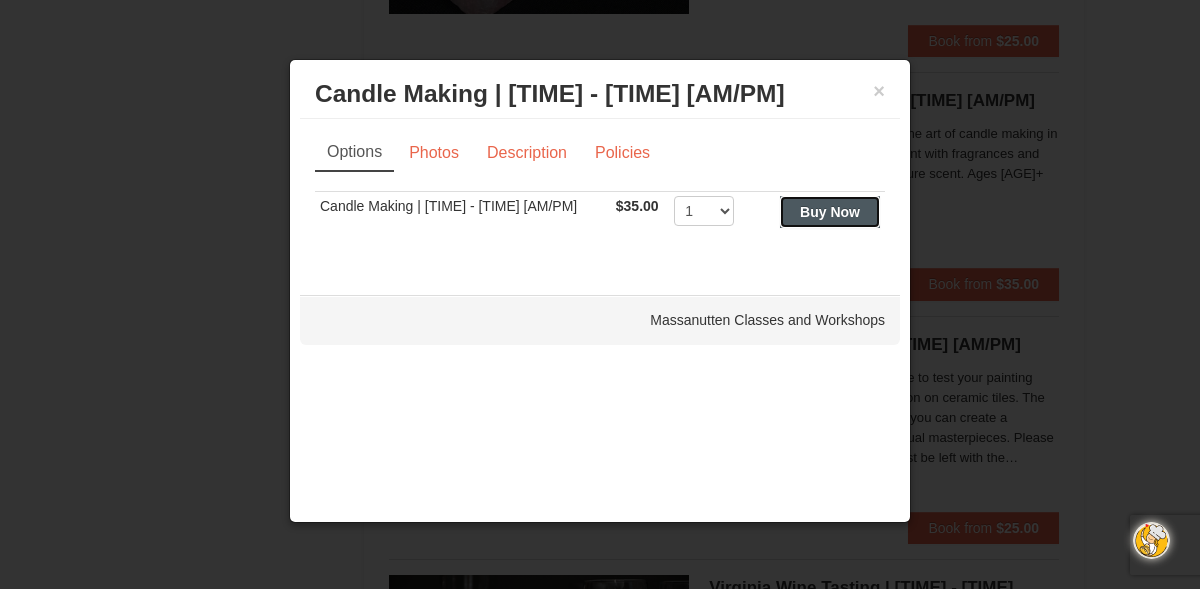 click on "Buy Now" at bounding box center [830, 212] 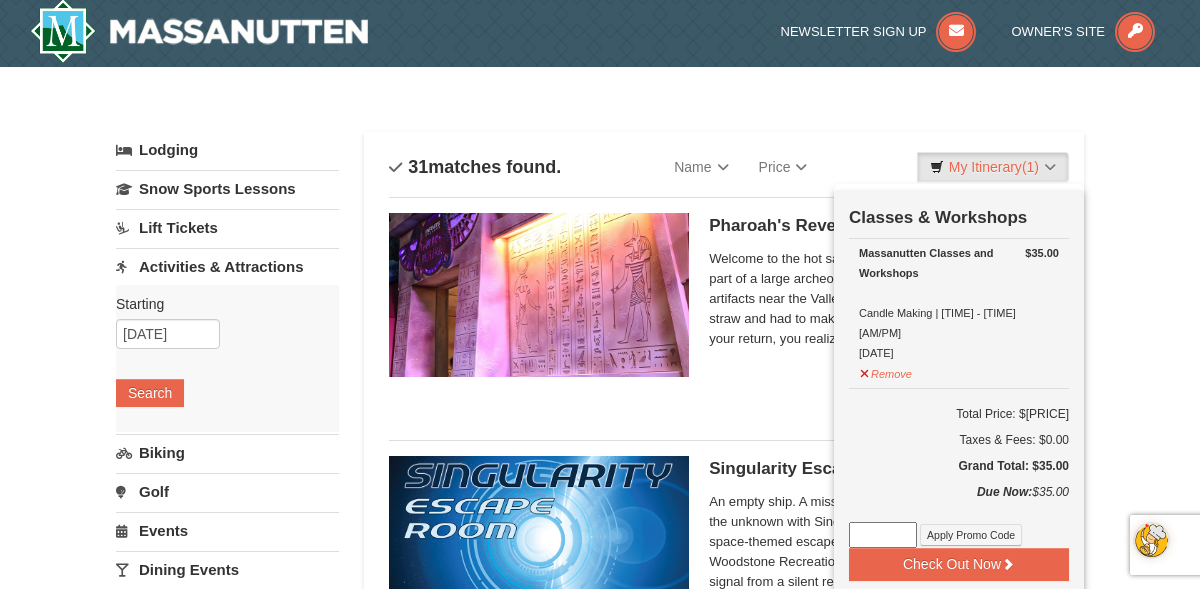 scroll, scrollTop: 6, scrollLeft: 0, axis: vertical 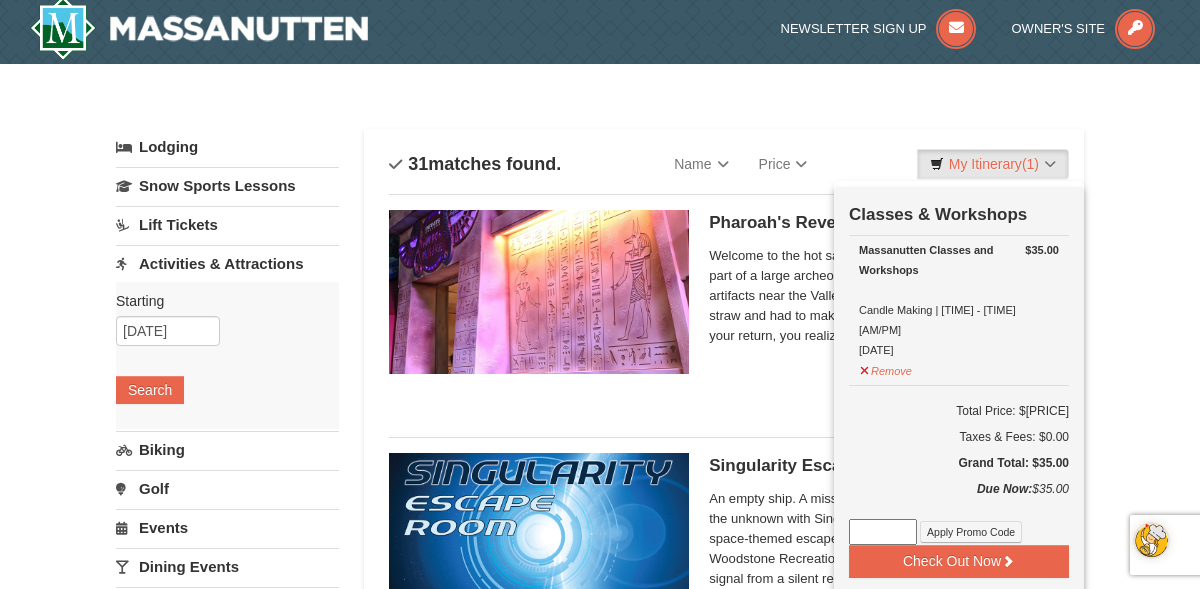 click on "Categories
List
Filter
My Itinerary (1)
Check Out Now
Classes & Workshops
$35.00
Massanutten Classes and Workshops
Candle Making | 10:30 - 11:30 AM
7/14/2025
Remove
Due Now:" at bounding box center (959, 120) 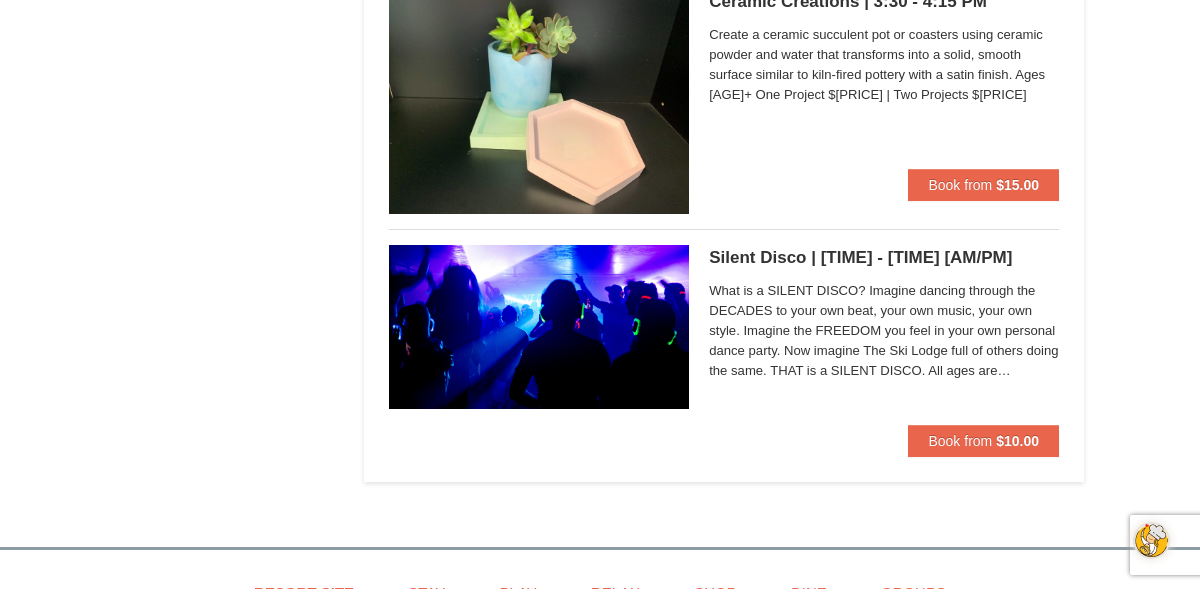 scroll, scrollTop: 7306, scrollLeft: 0, axis: vertical 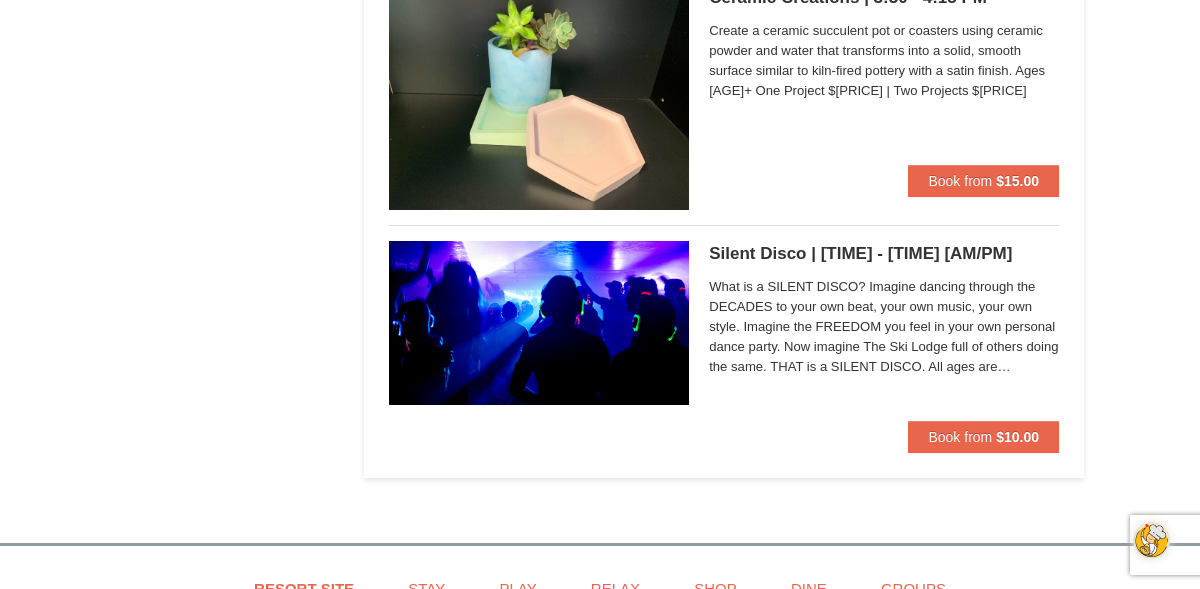click on "Silent Disco | 7:00 - 10:00 PM  Massanutten Classes and Workshops" at bounding box center [884, 254] 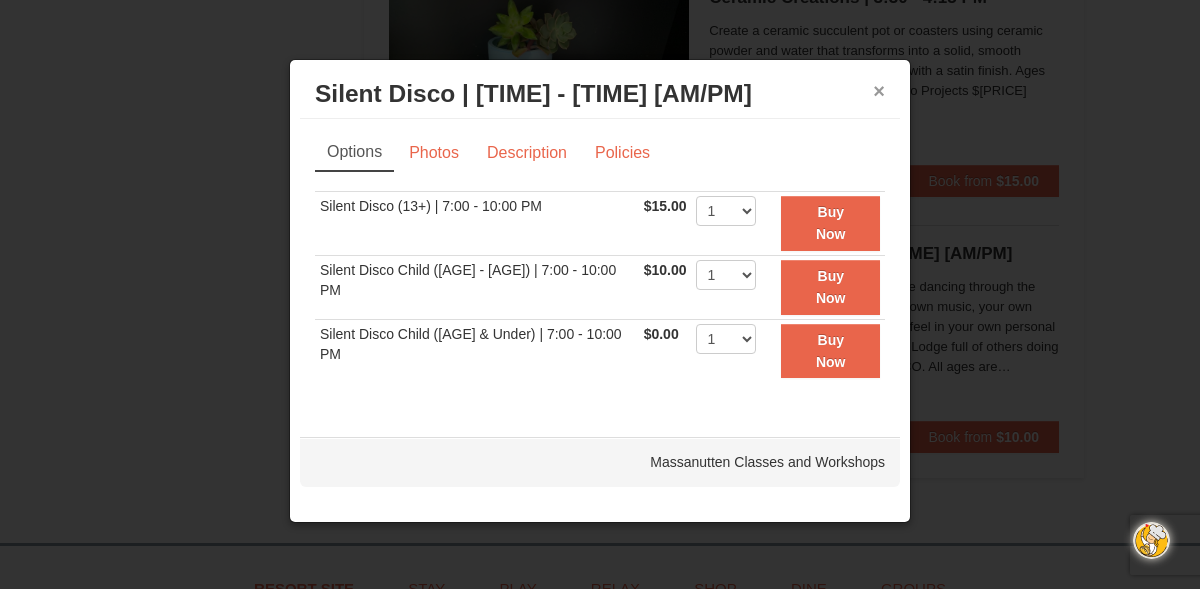 click on "×" at bounding box center [879, 91] 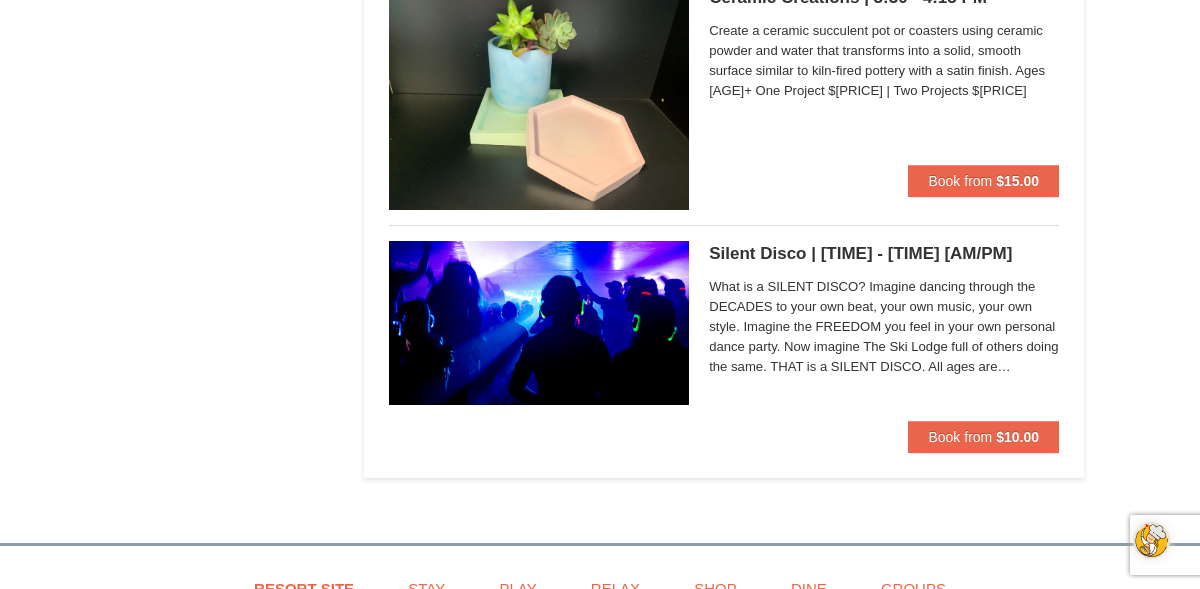 click on "What is a SILENT DISCO? Imagine dancing through the DECADES to your own beat, your own music, your own style. Imagine the FREEDOM you feel in your own personal dance party. Now imagine The Ski Lodge full of others doing the same. THAT is a SILENT DISCO. All ages are welcomed!" at bounding box center [884, 327] 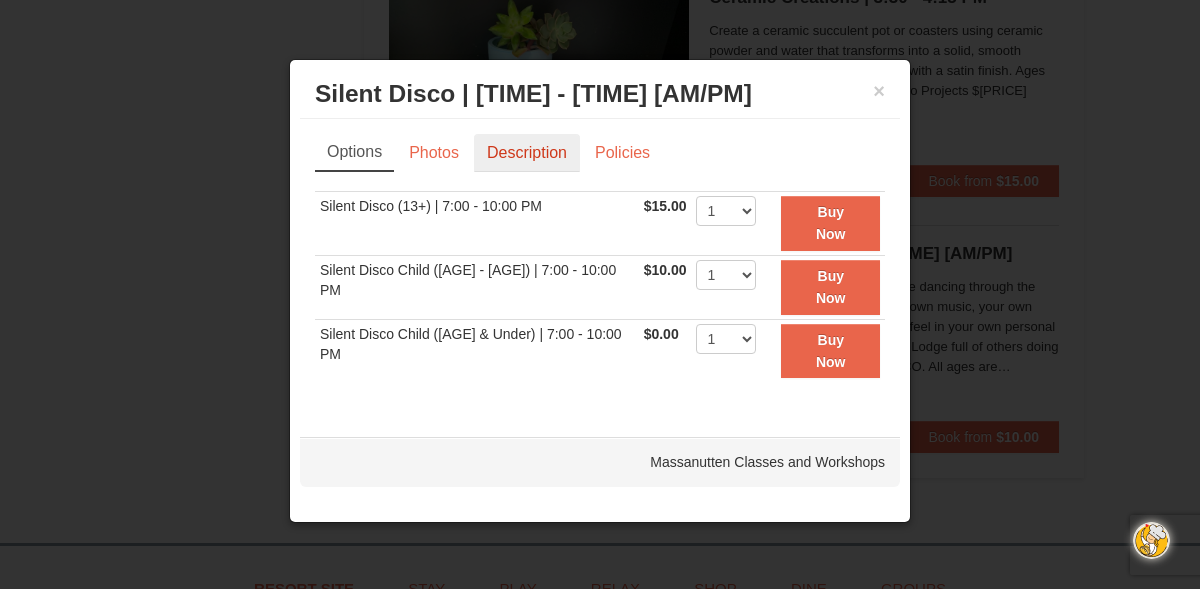 click on "Description" at bounding box center [527, 153] 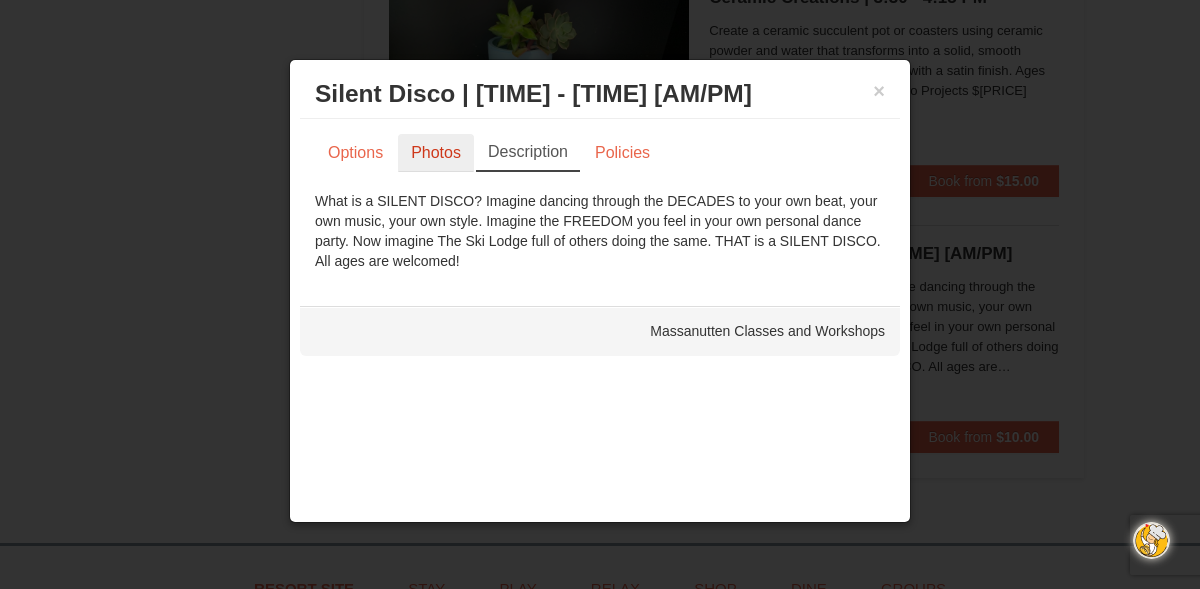 click on "Photos" at bounding box center [436, 153] 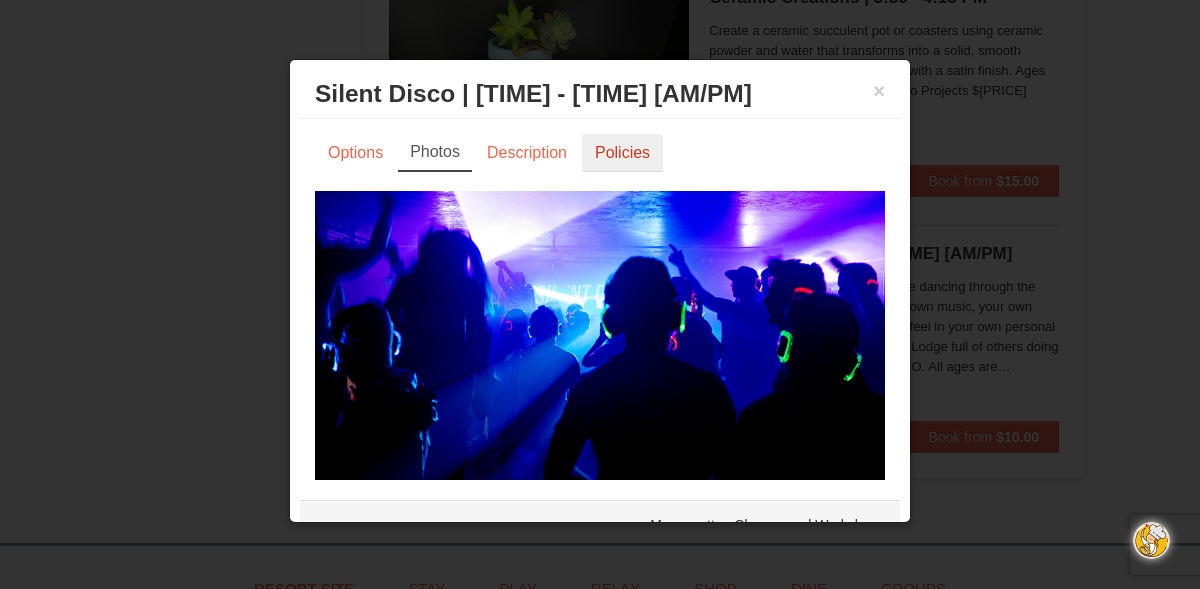 click on "Policies" at bounding box center (622, 153) 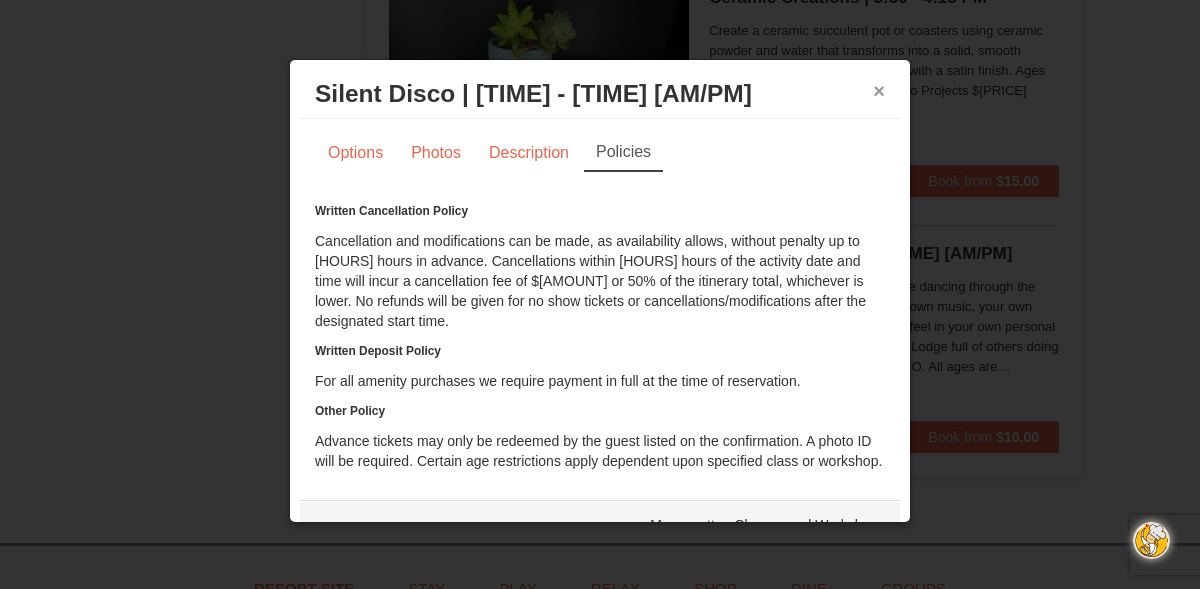 click on "×" at bounding box center [879, 91] 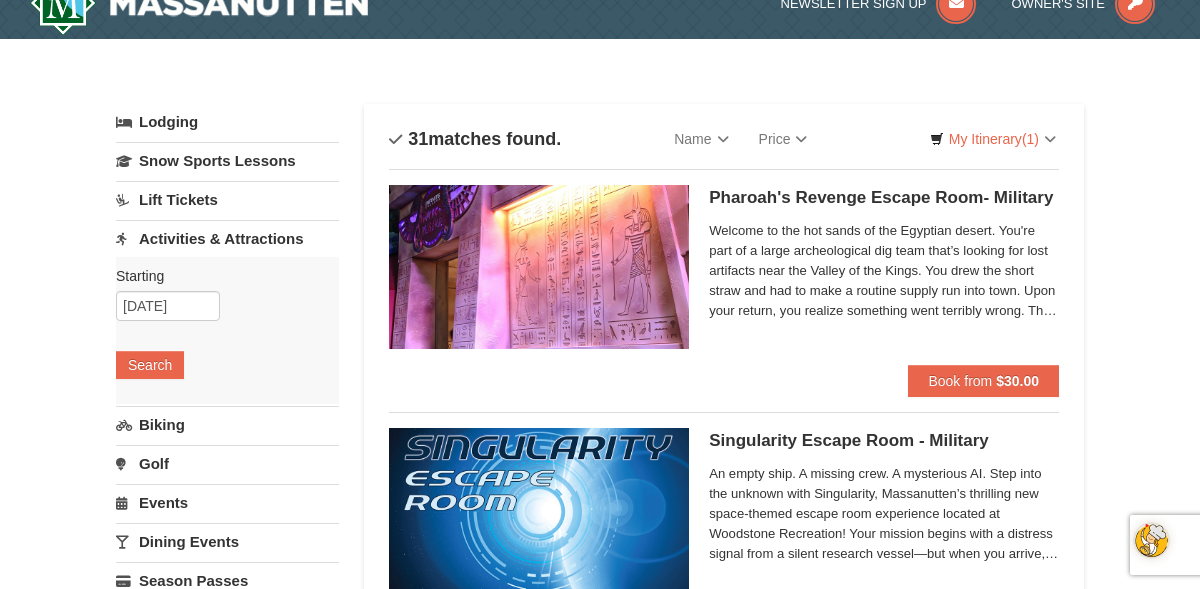 scroll, scrollTop: 48, scrollLeft: 0, axis: vertical 